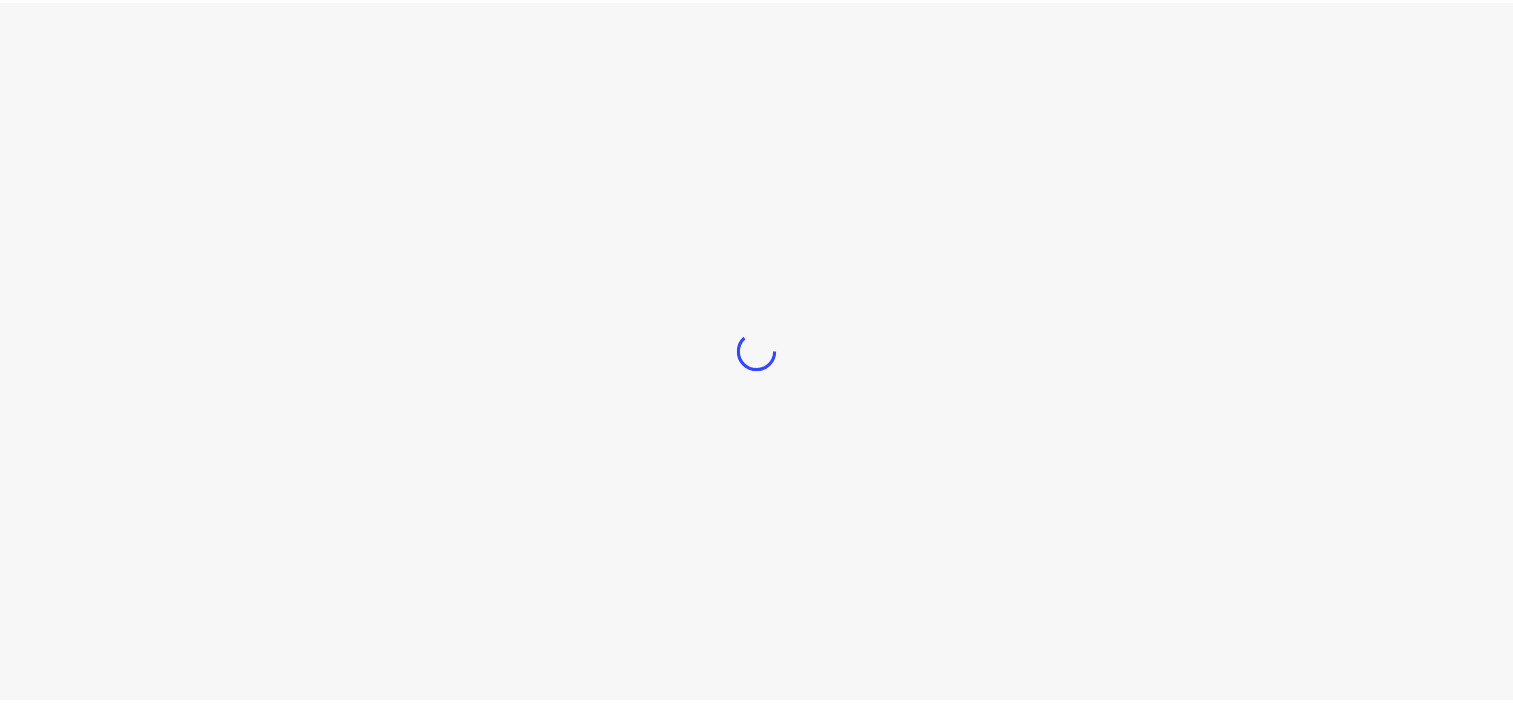 scroll, scrollTop: 0, scrollLeft: 0, axis: both 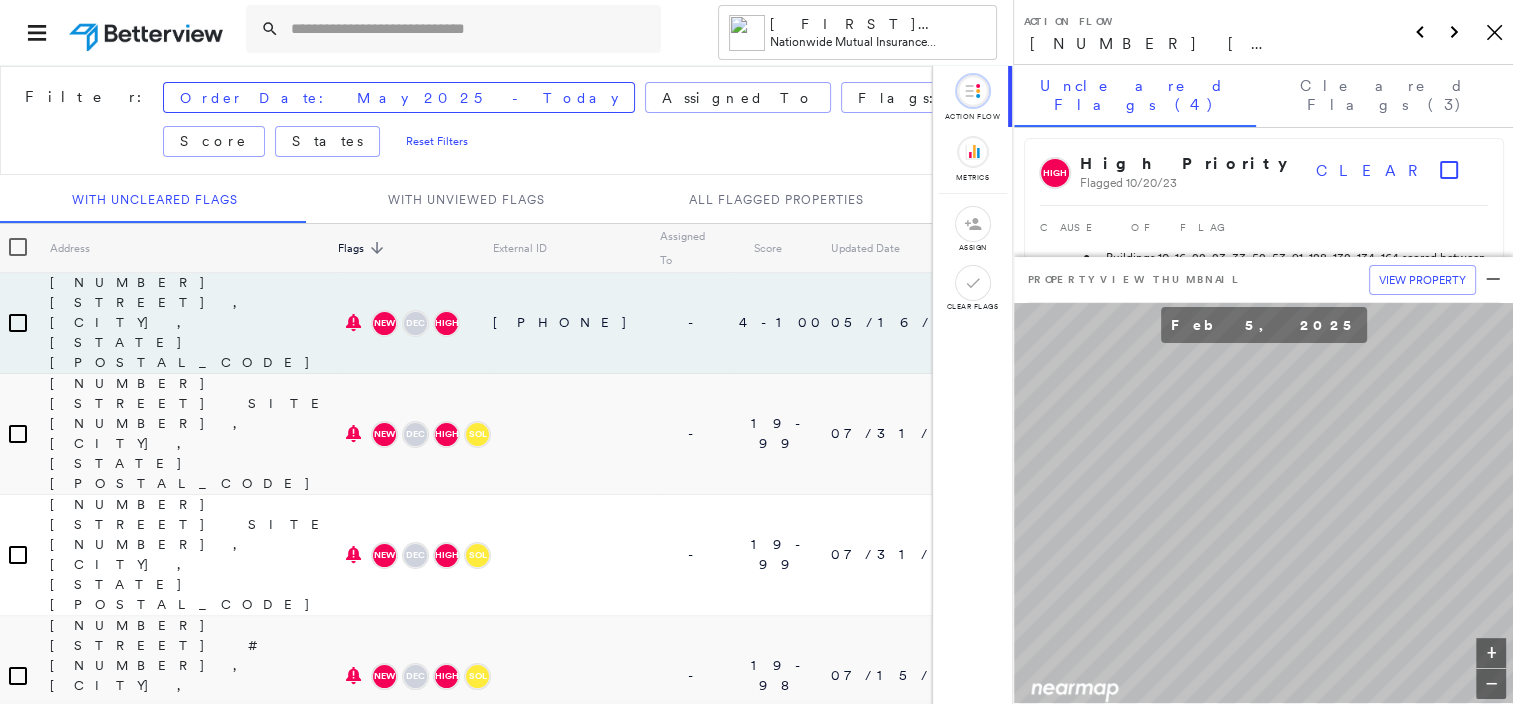 drag, startPoint x: 1496, startPoint y: 27, endPoint x: 1483, endPoint y: 20, distance: 14.764823 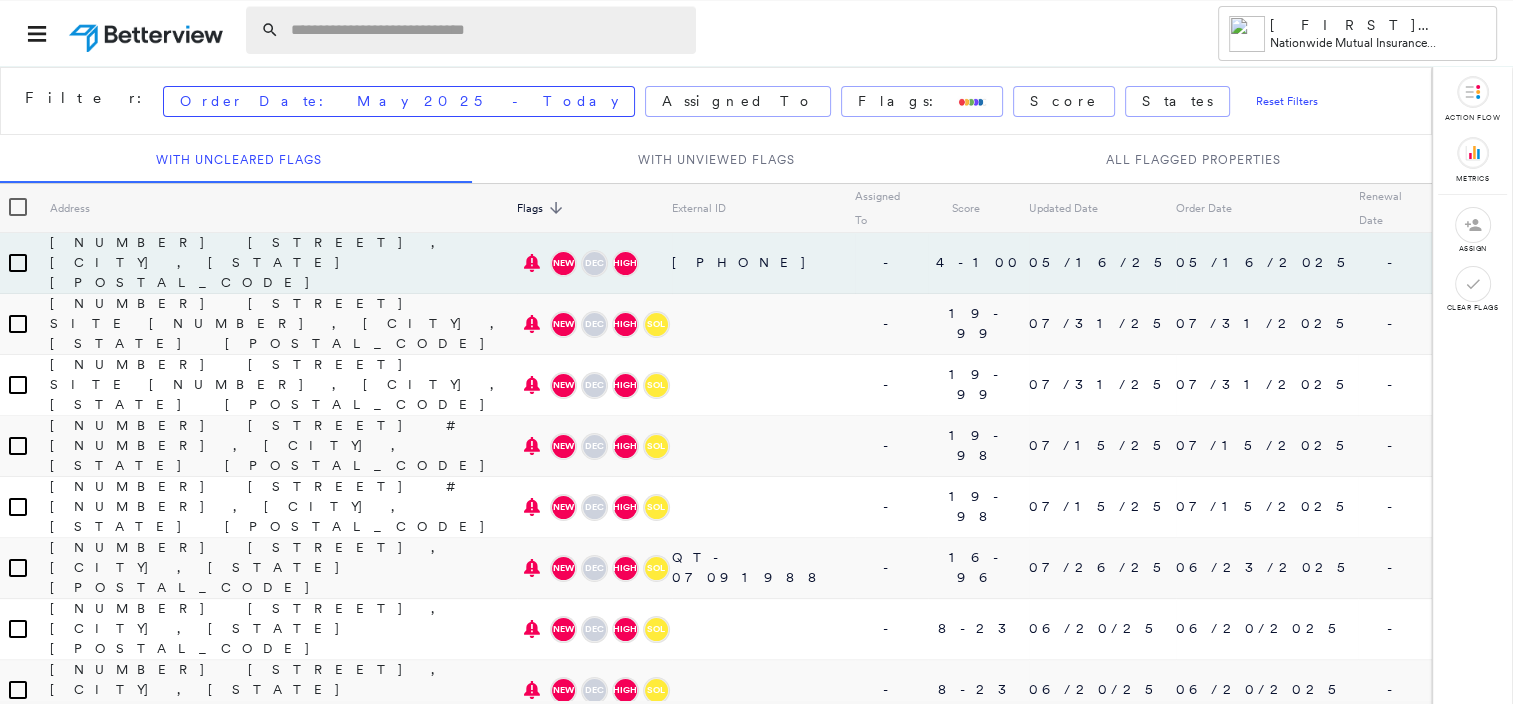 click at bounding box center (487, 30) 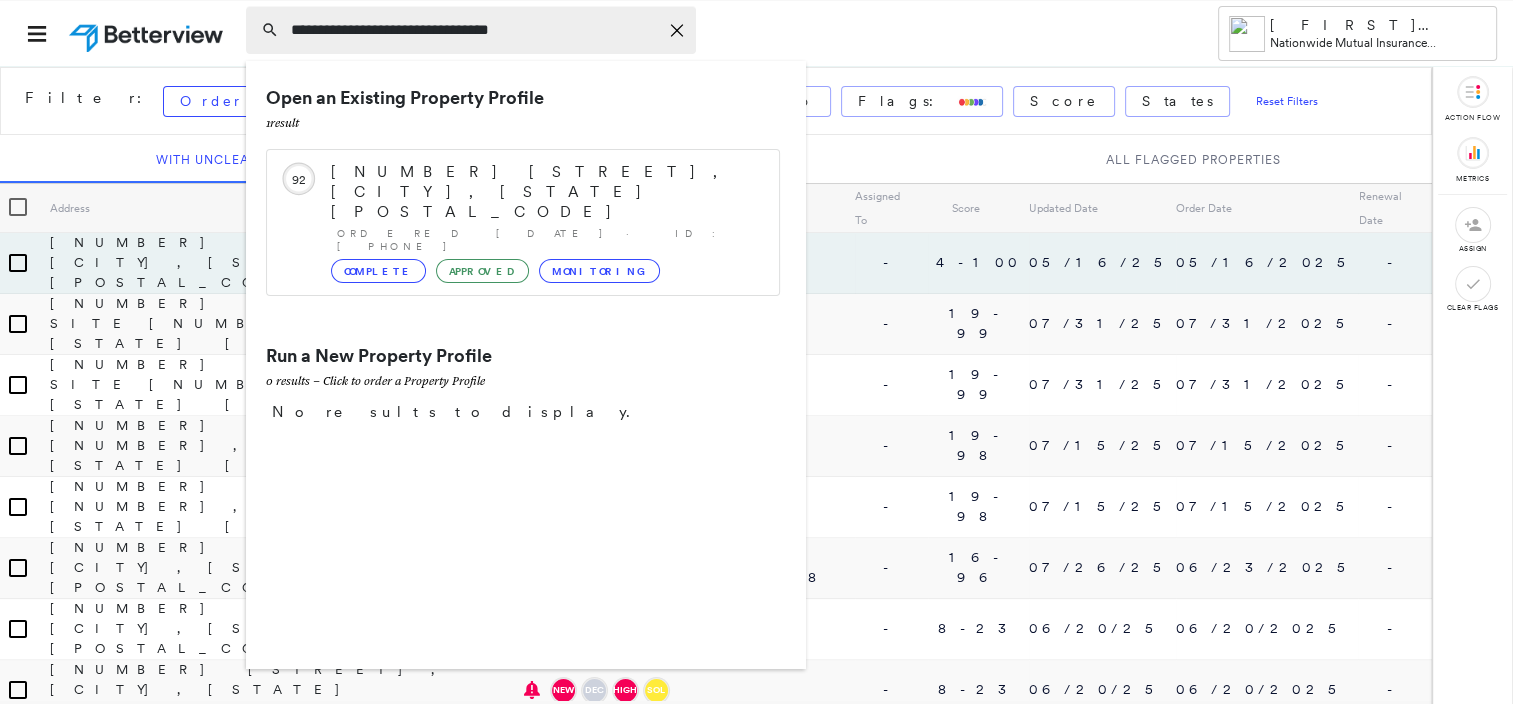 type on "**********" 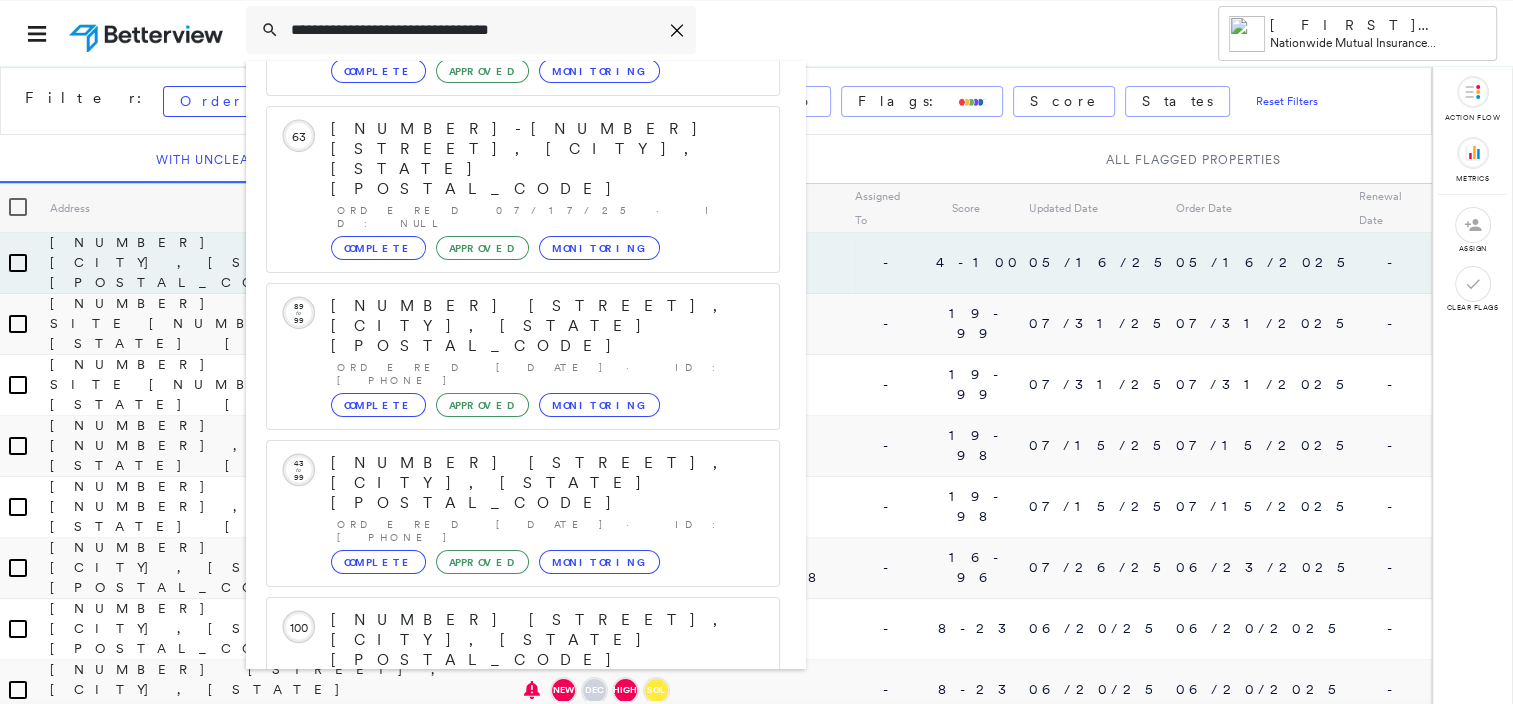 scroll, scrollTop: 208, scrollLeft: 0, axis: vertical 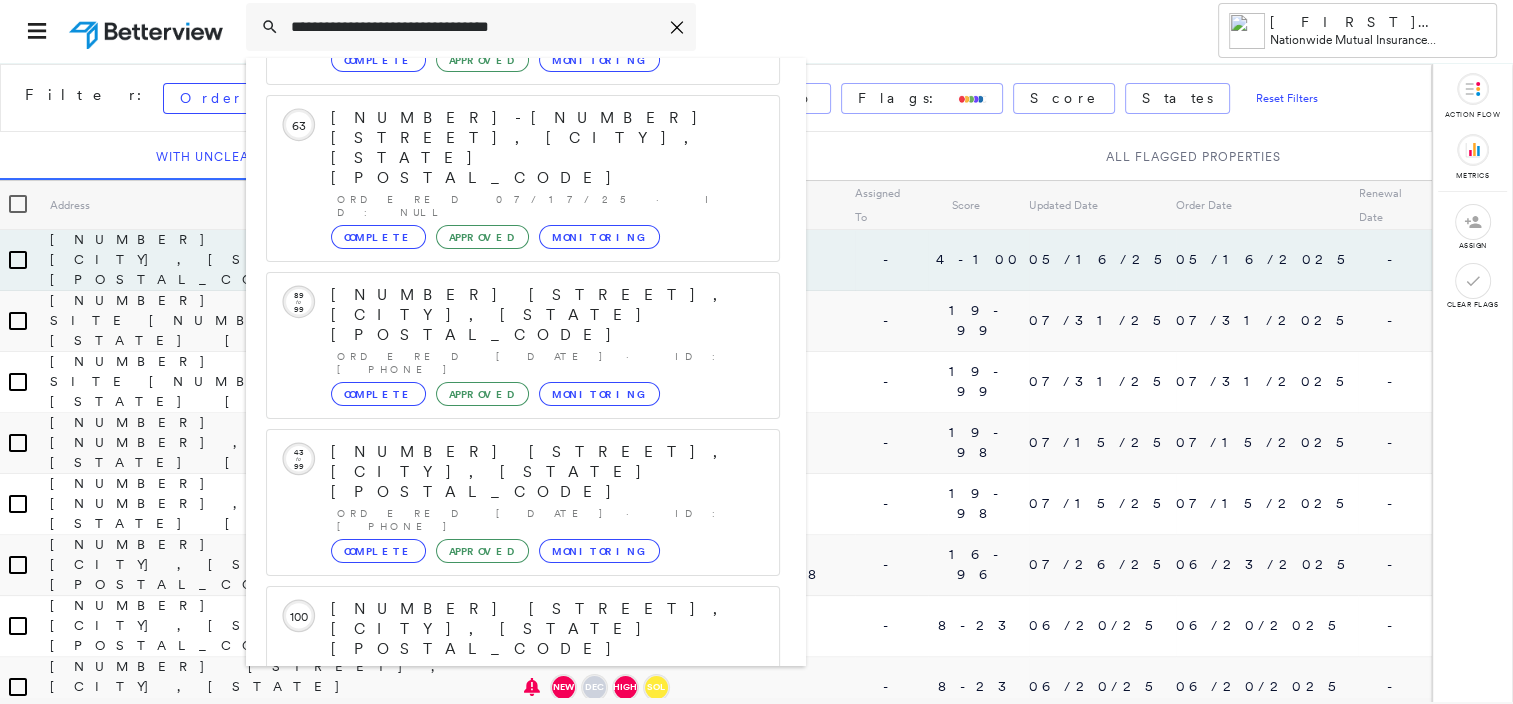 click on "[NUMBER] [STREET], [CITY], [STATE] [POSTAL_CODE]" at bounding box center [501, 921] 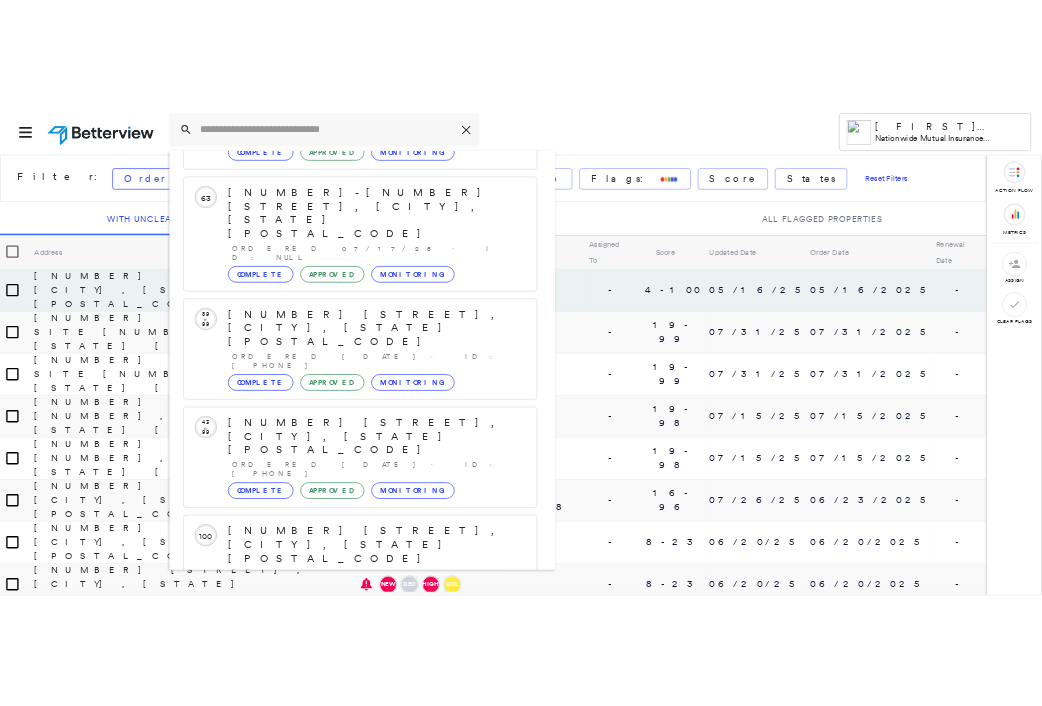 scroll, scrollTop: 0, scrollLeft: 0, axis: both 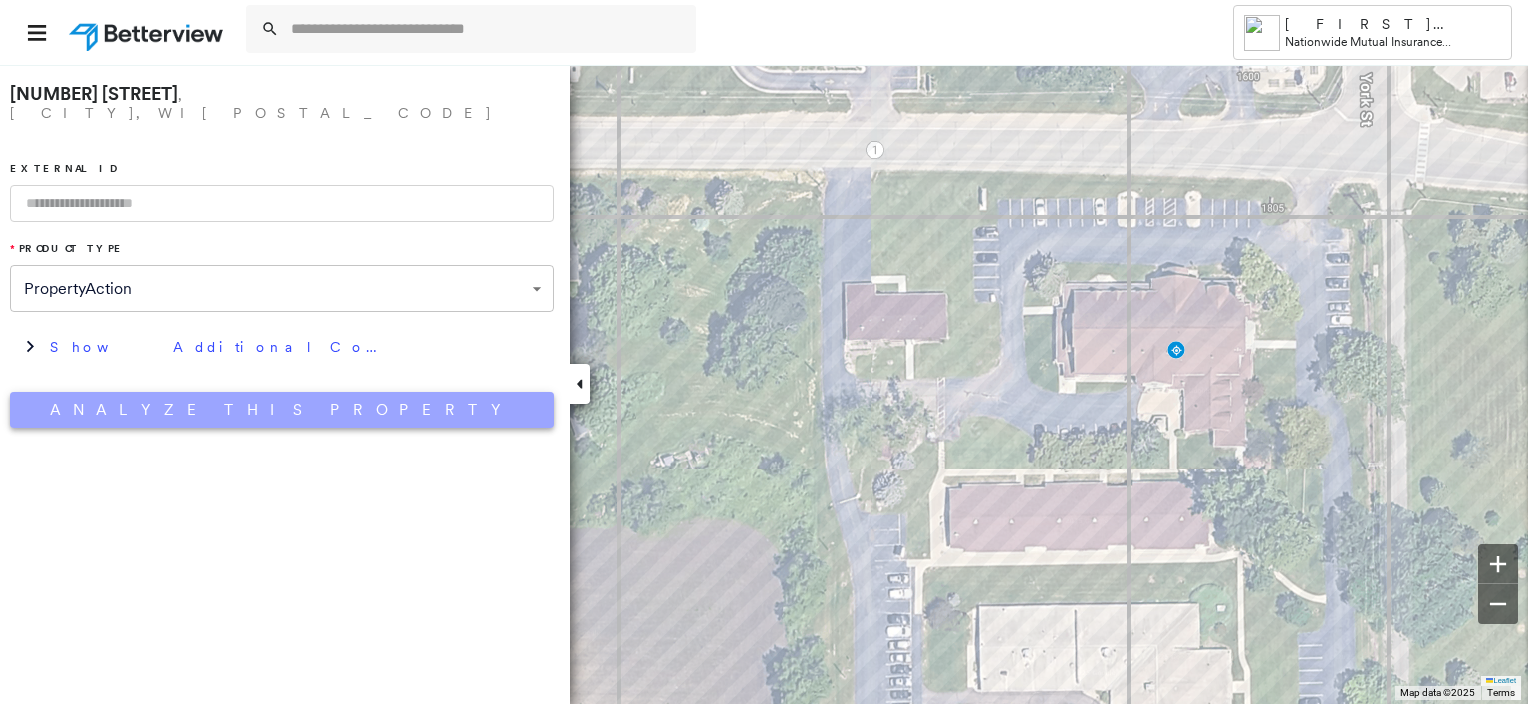 click on "Analyze This Property" at bounding box center [282, 410] 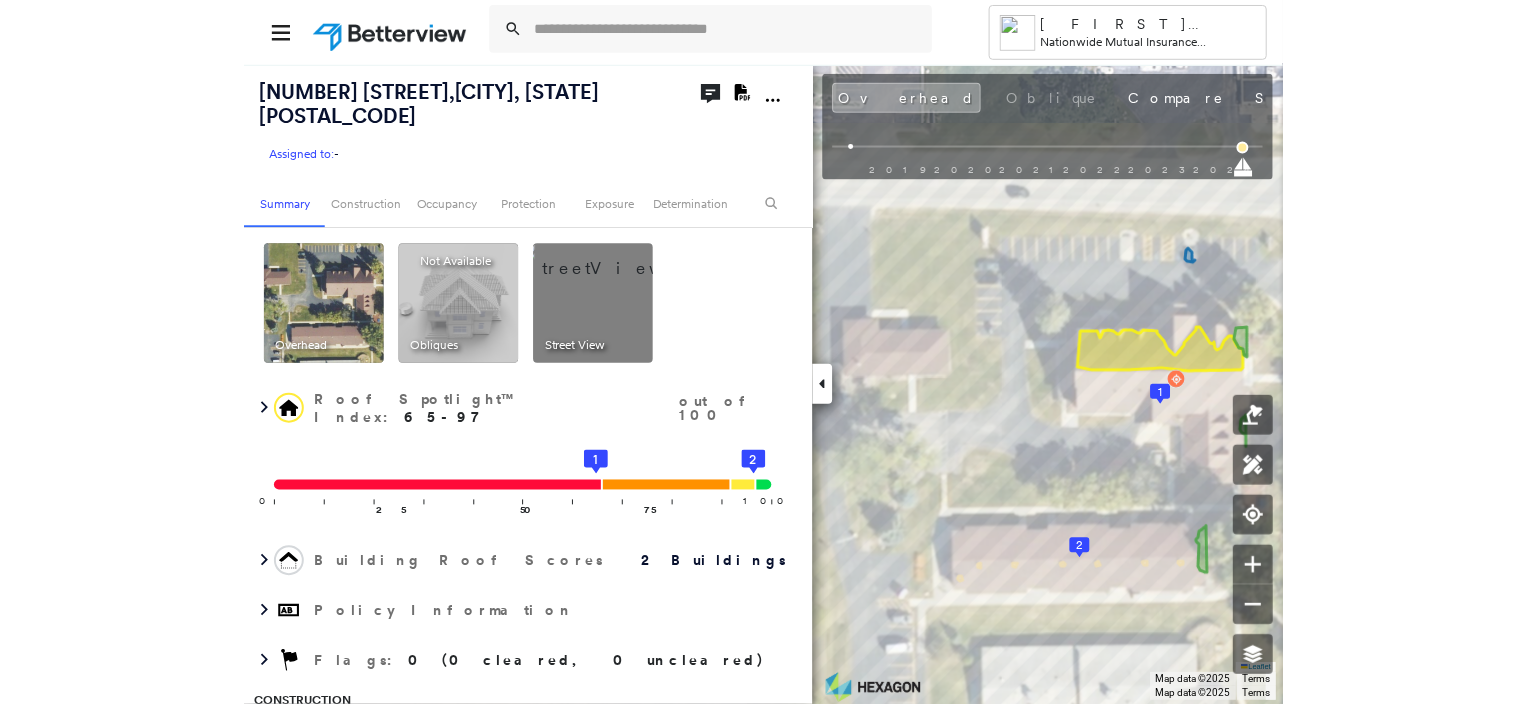 scroll, scrollTop: 300, scrollLeft: 0, axis: vertical 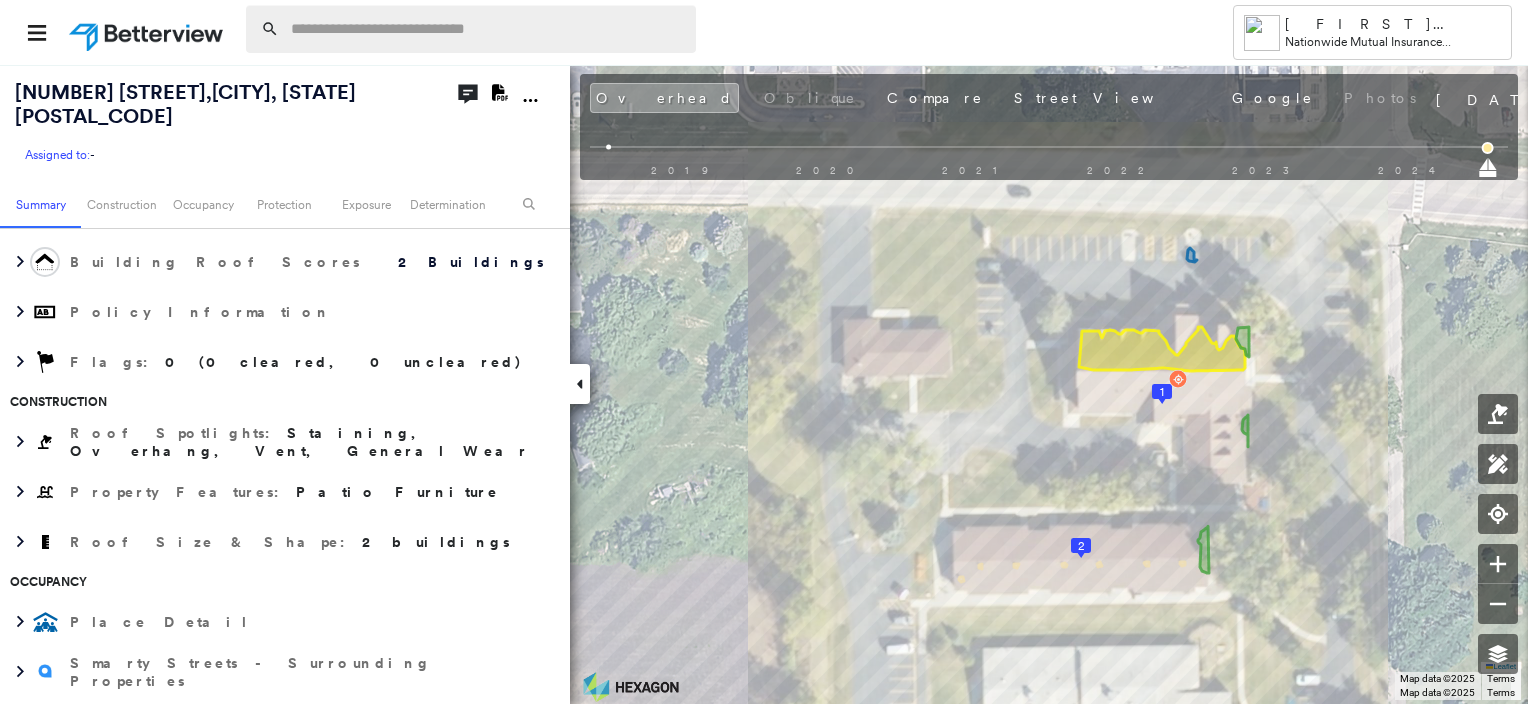 click at bounding box center [487, 29] 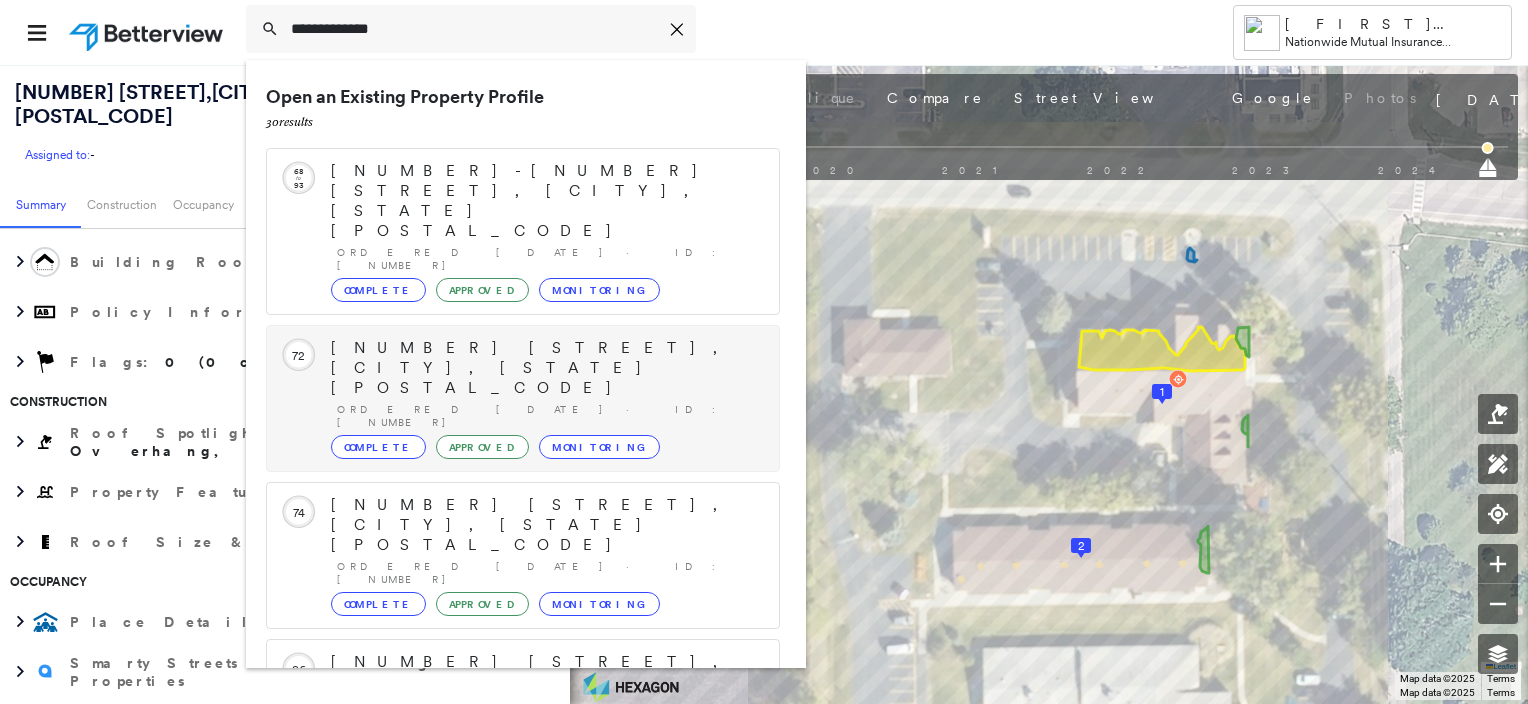 scroll, scrollTop: 208, scrollLeft: 0, axis: vertical 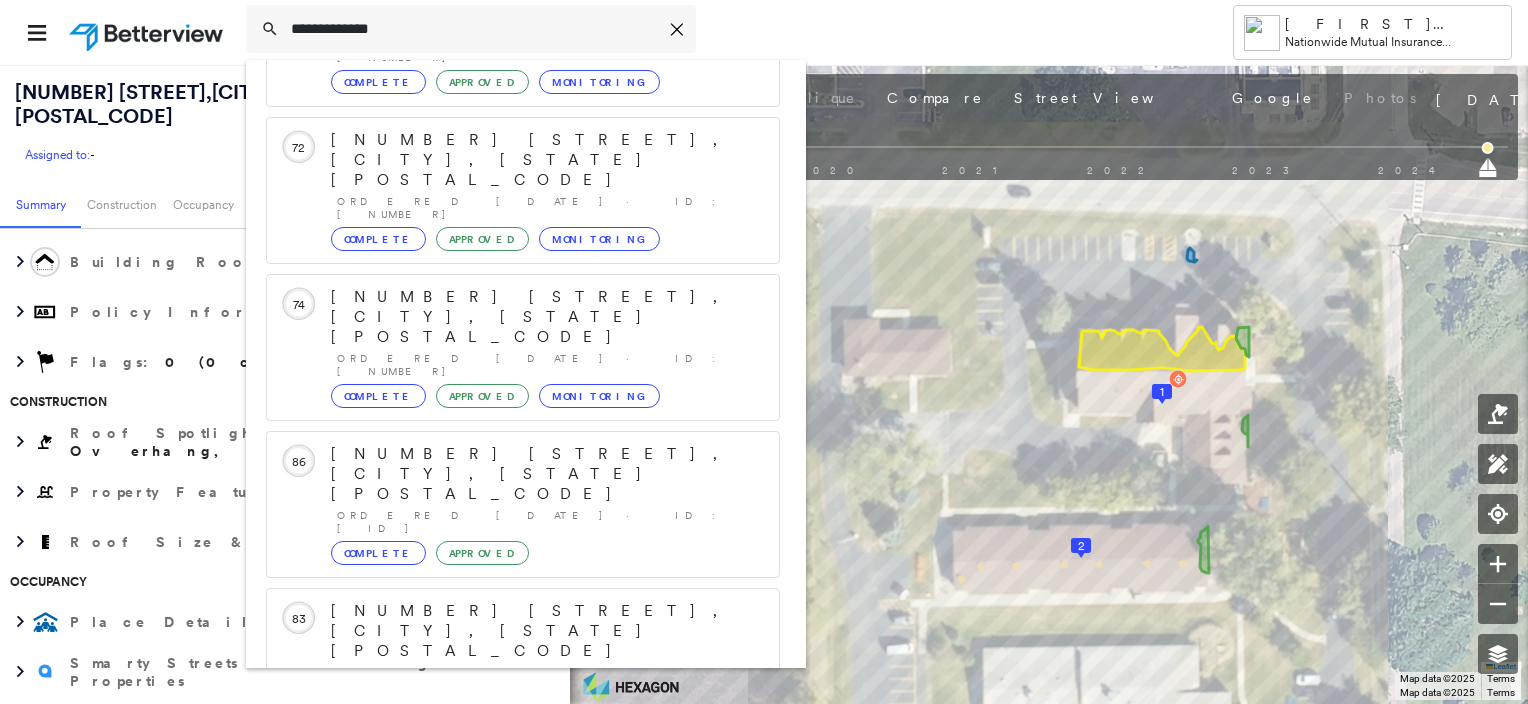 type on "**********" 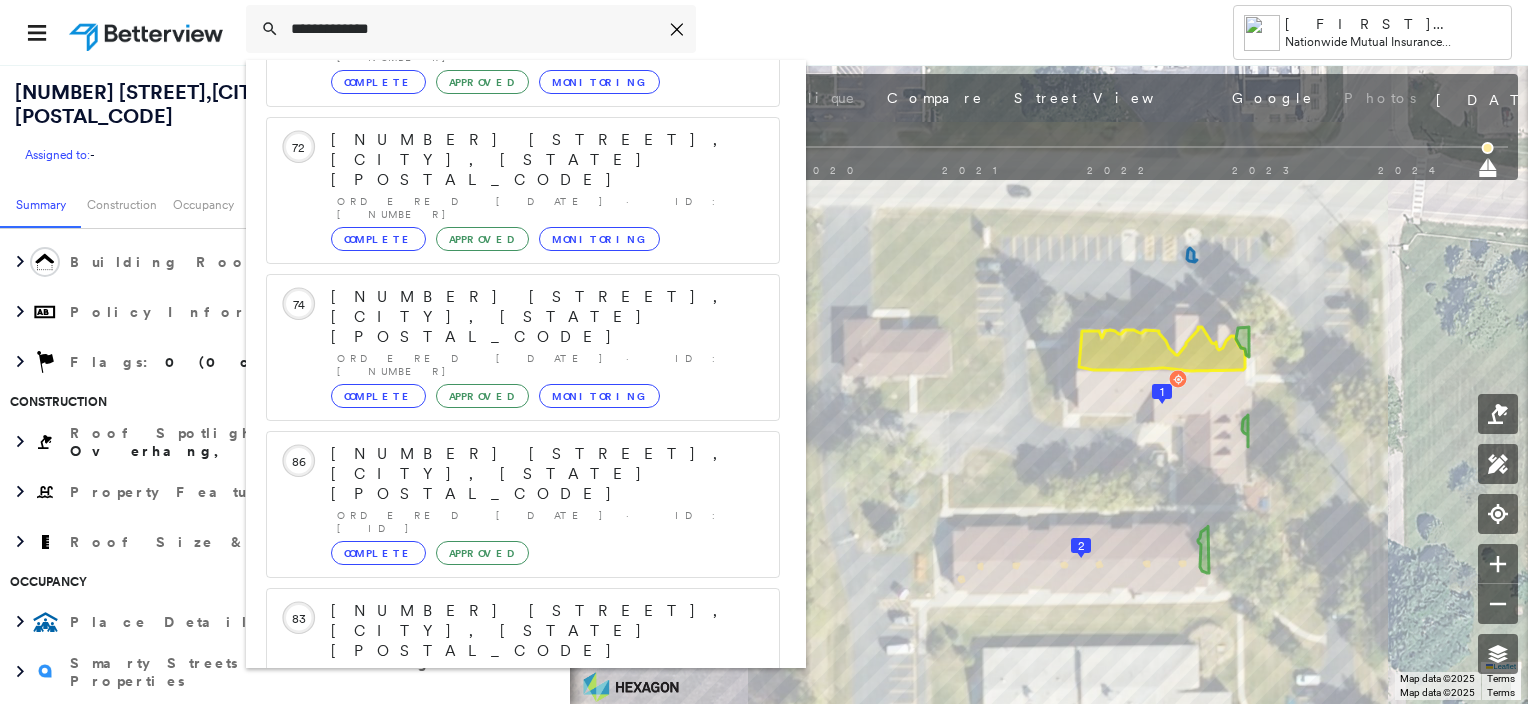 click on "[POSTAL_CODE] [STREET], [CITY], [STATE] [POSTAL_CODE]" at bounding box center [501, 923] 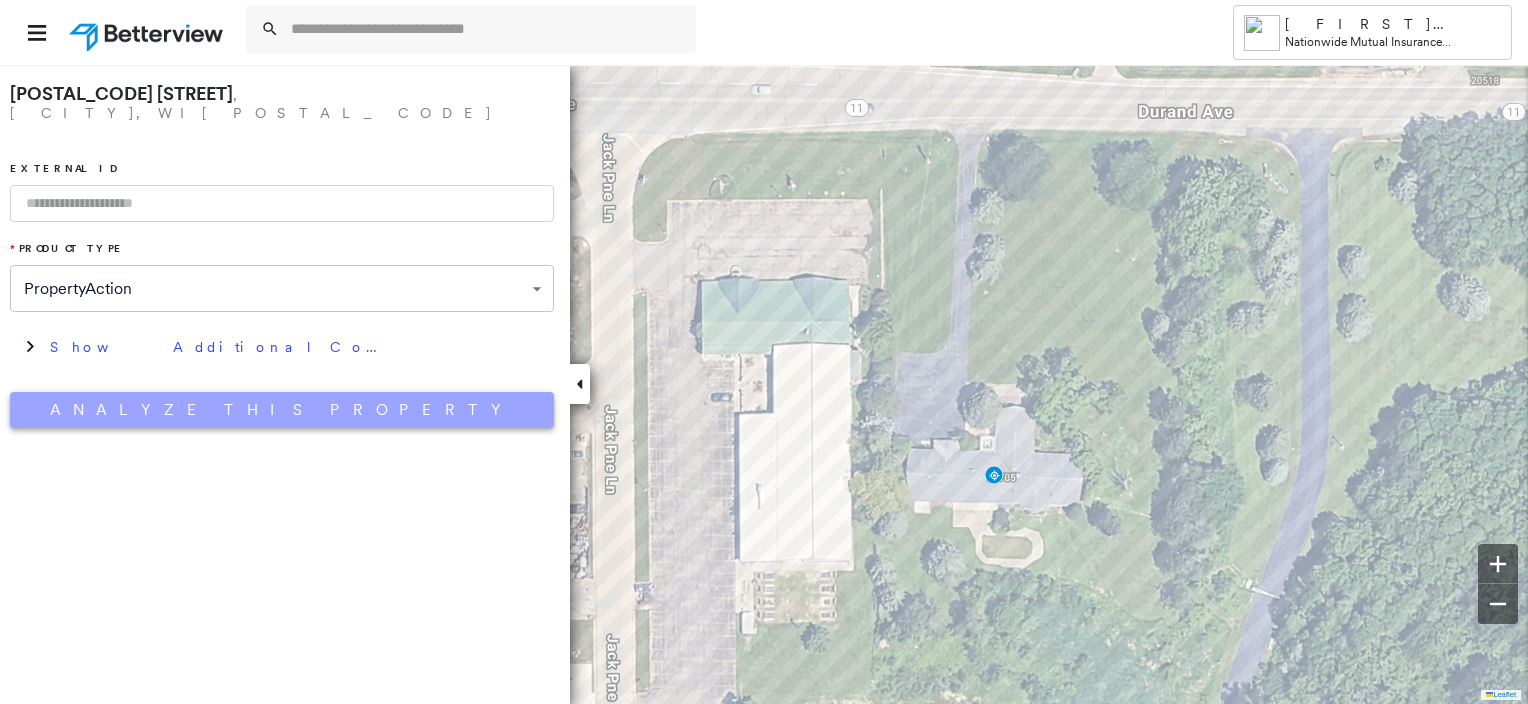 click on "Analyze This Property" at bounding box center [282, 410] 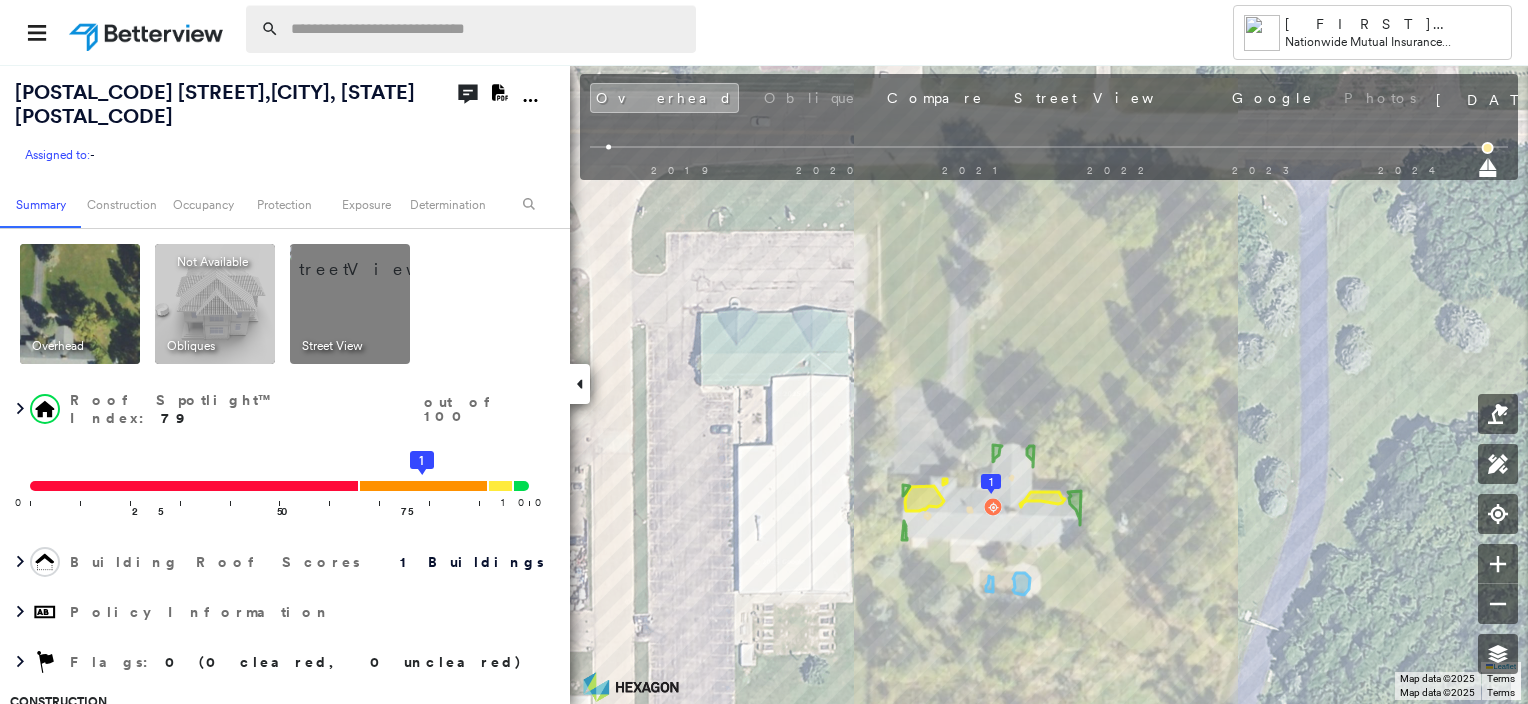 click at bounding box center (487, 29) 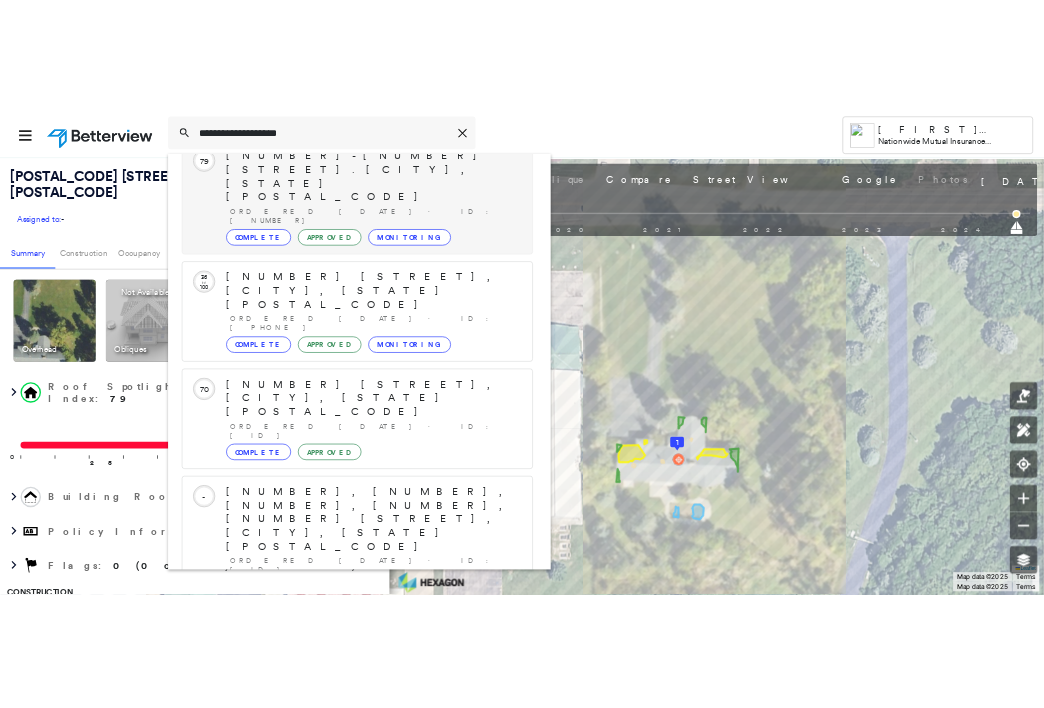scroll, scrollTop: 208, scrollLeft: 0, axis: vertical 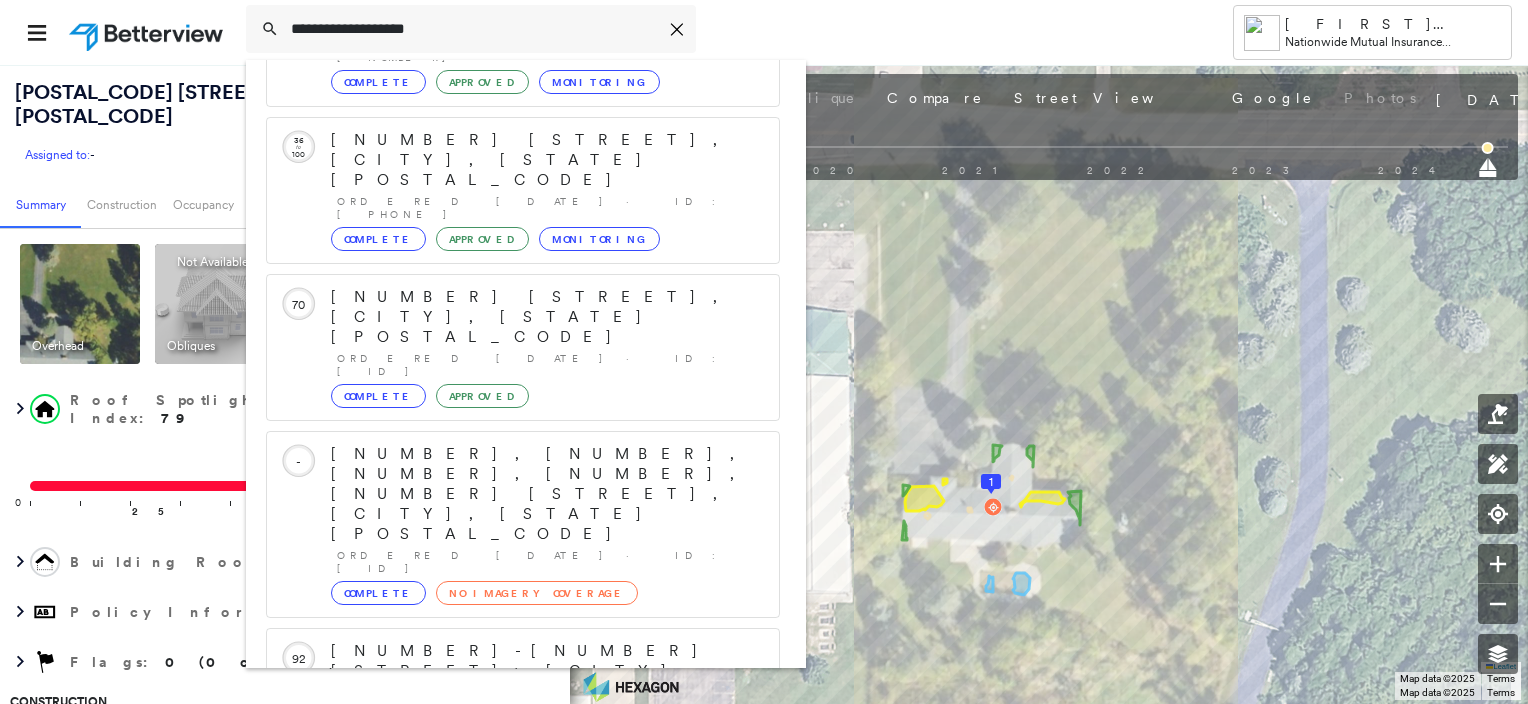 type on "**********" 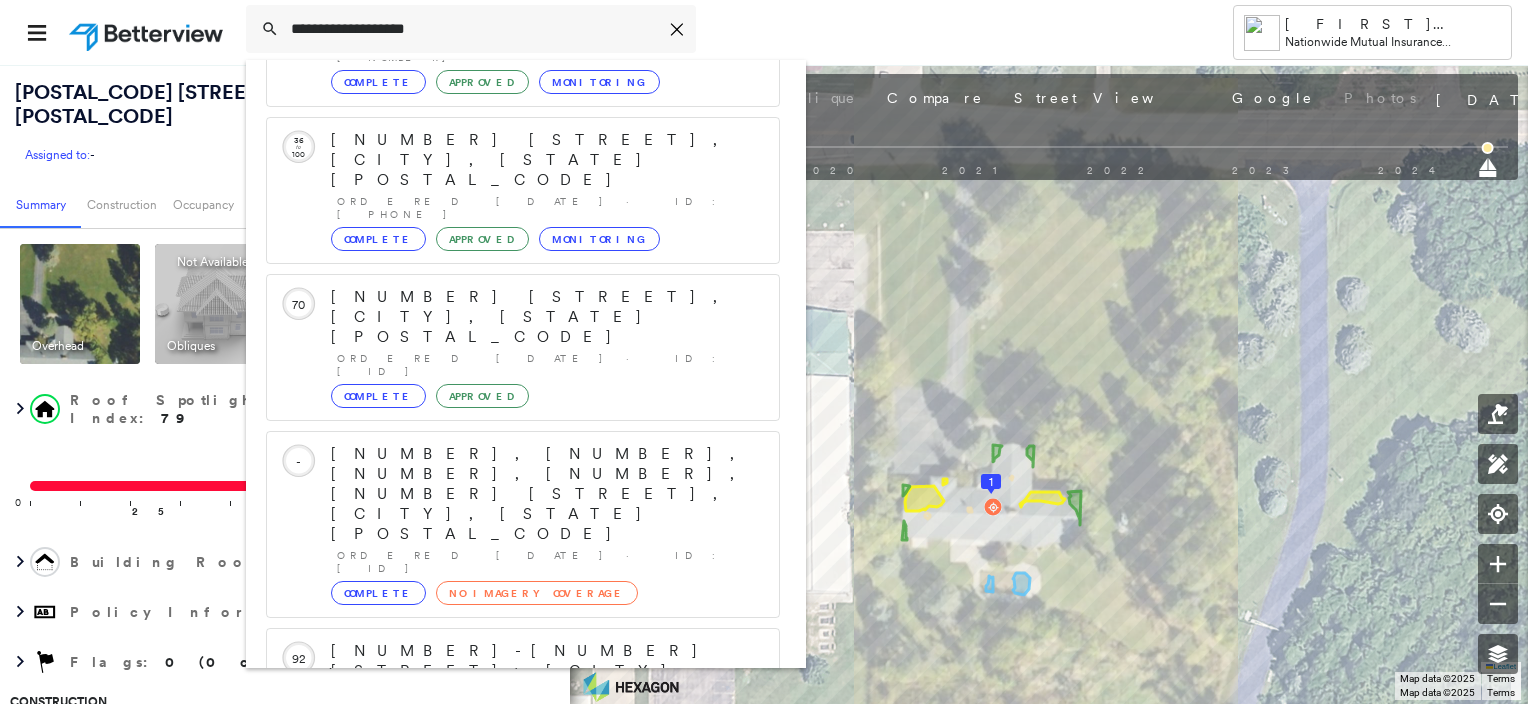 click on "[NUMBER] [STREET], [CITY], [STATE] [POSTAL_CODE]" at bounding box center (501, 983) 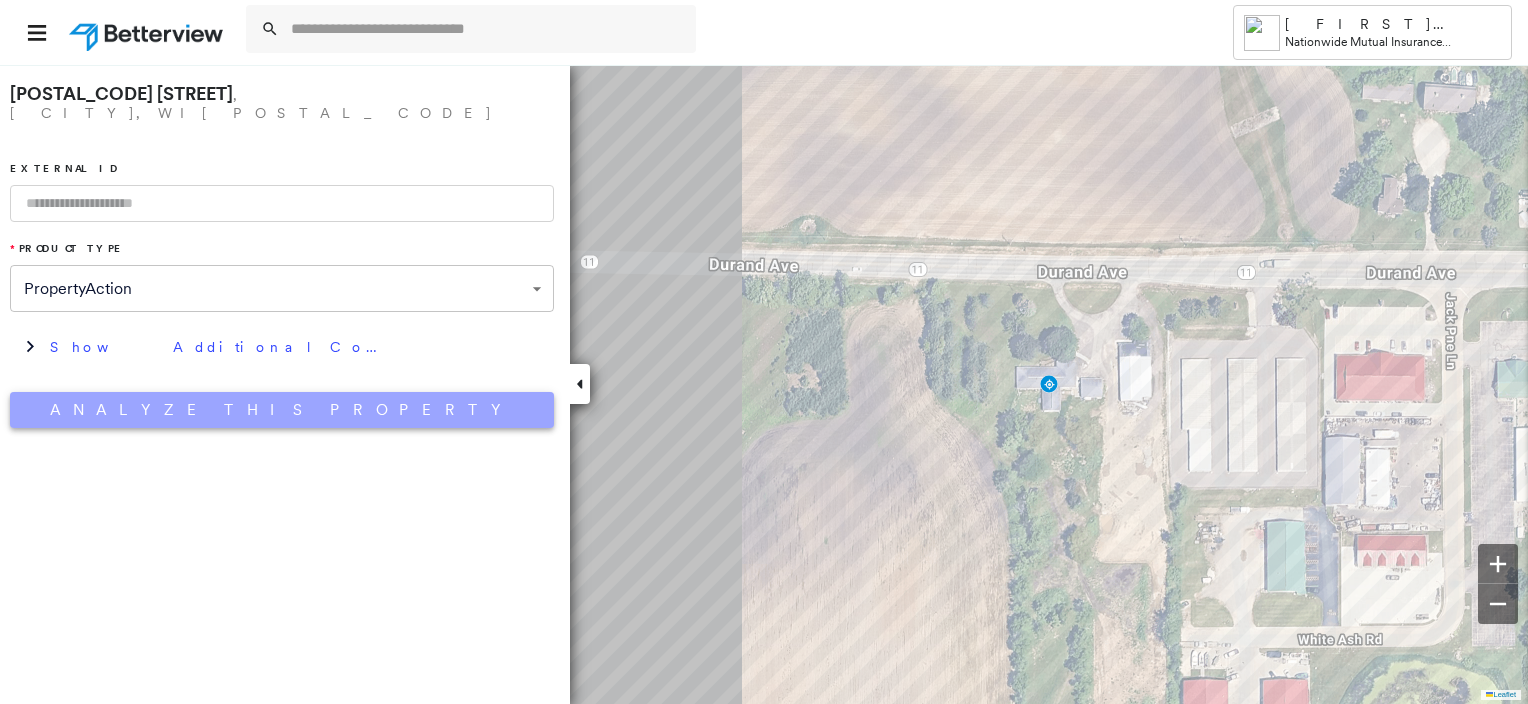 click on "Analyze This Property" at bounding box center (282, 410) 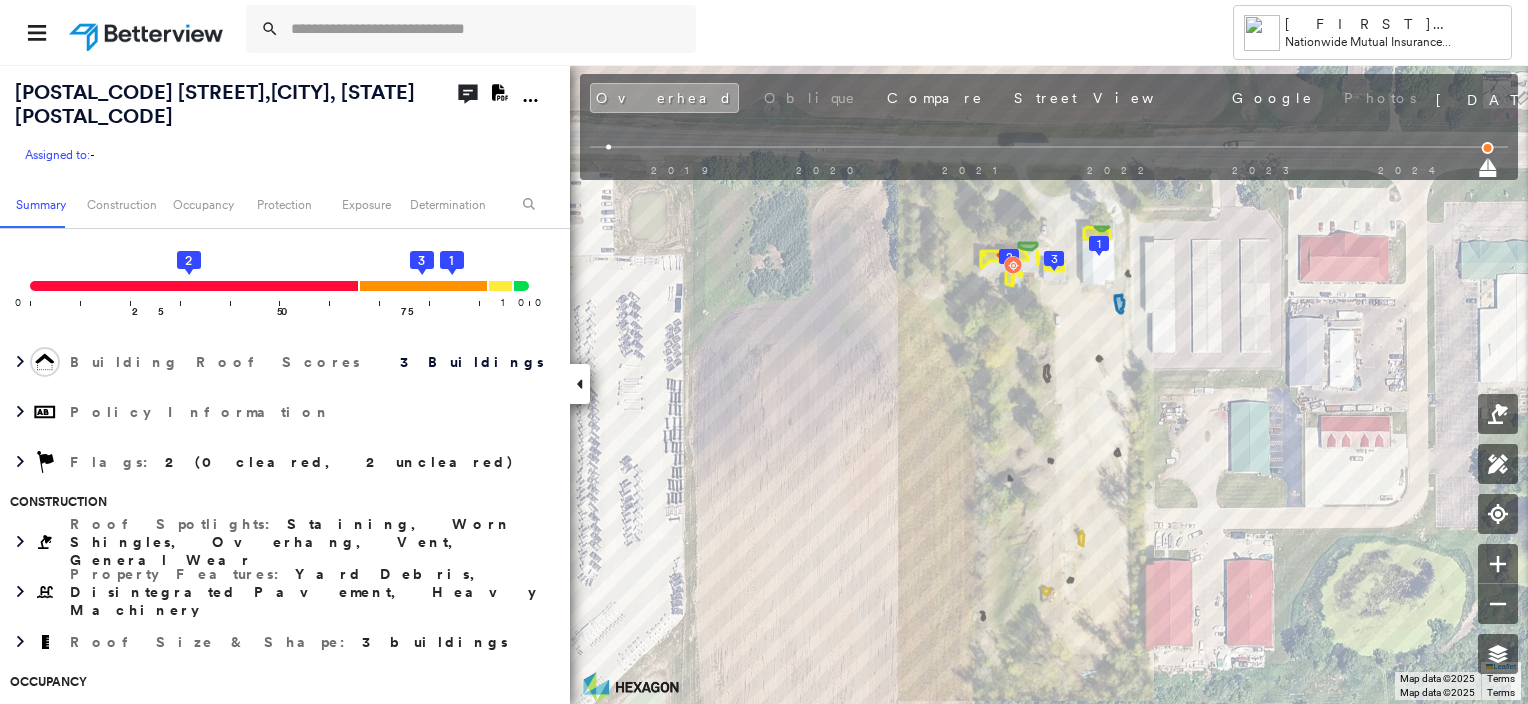 scroll, scrollTop: 200, scrollLeft: 0, axis: vertical 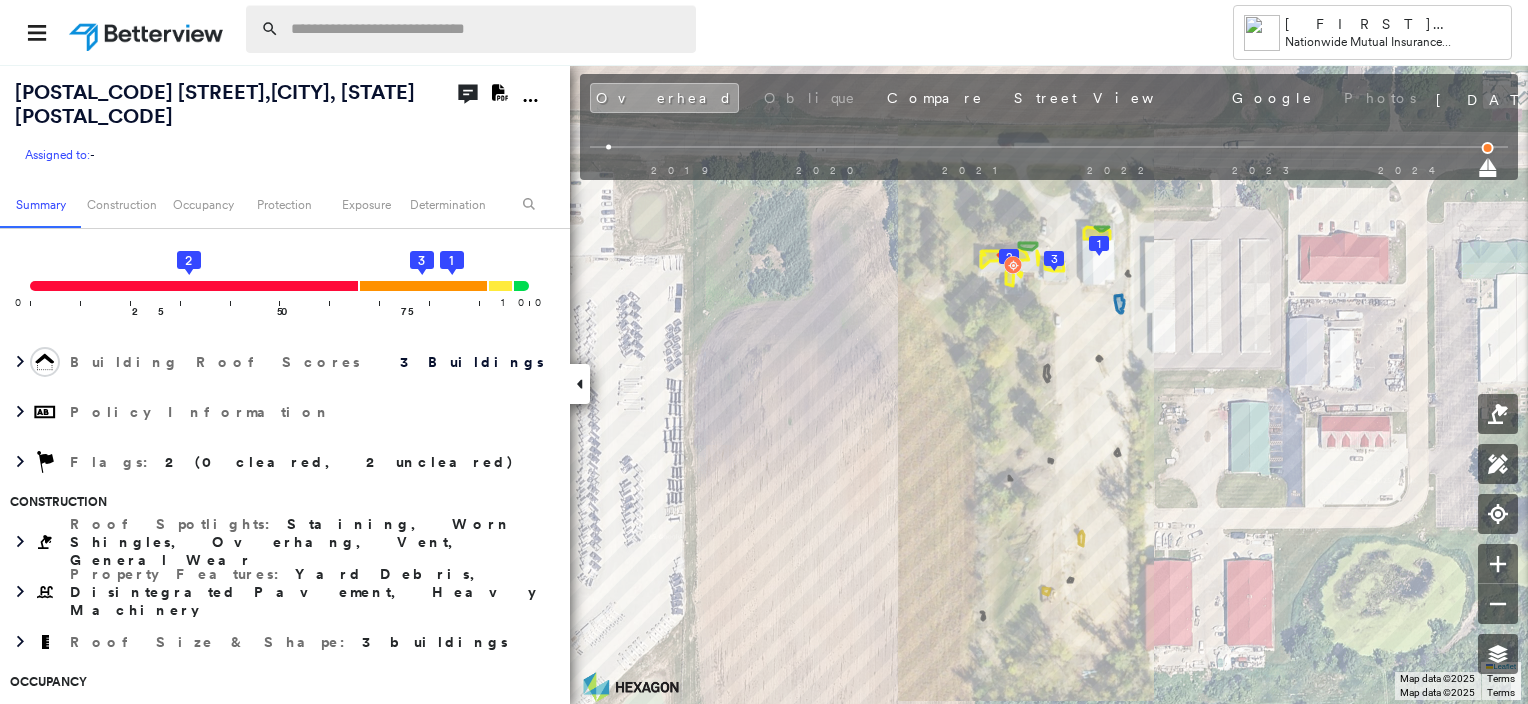 click at bounding box center [487, 29] 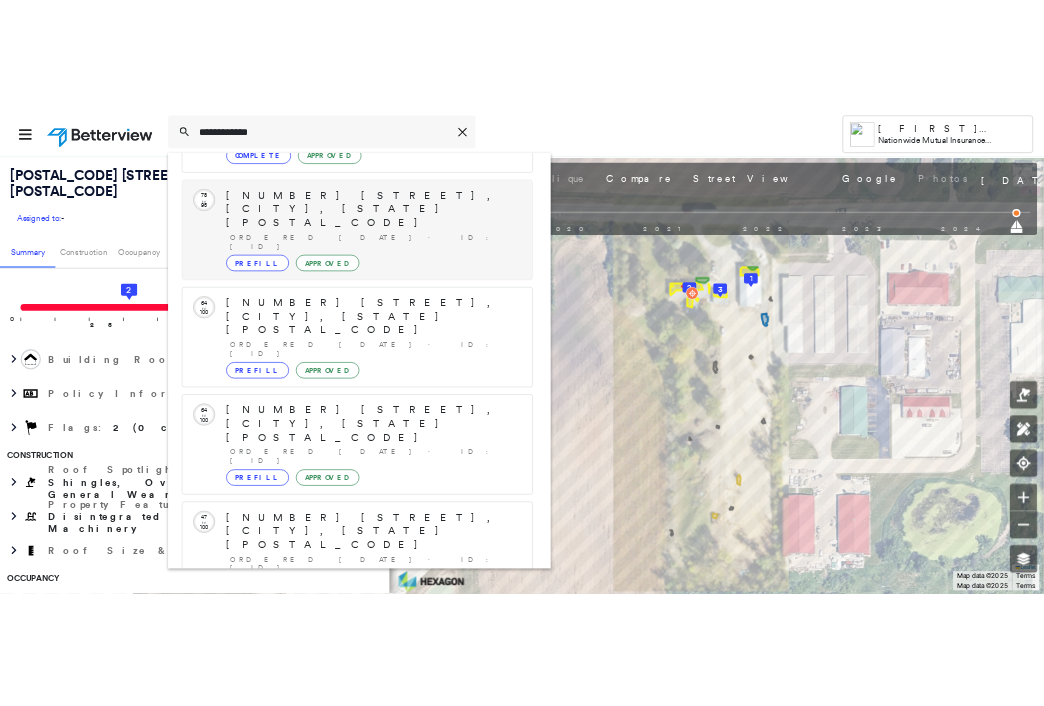 scroll, scrollTop: 208, scrollLeft: 0, axis: vertical 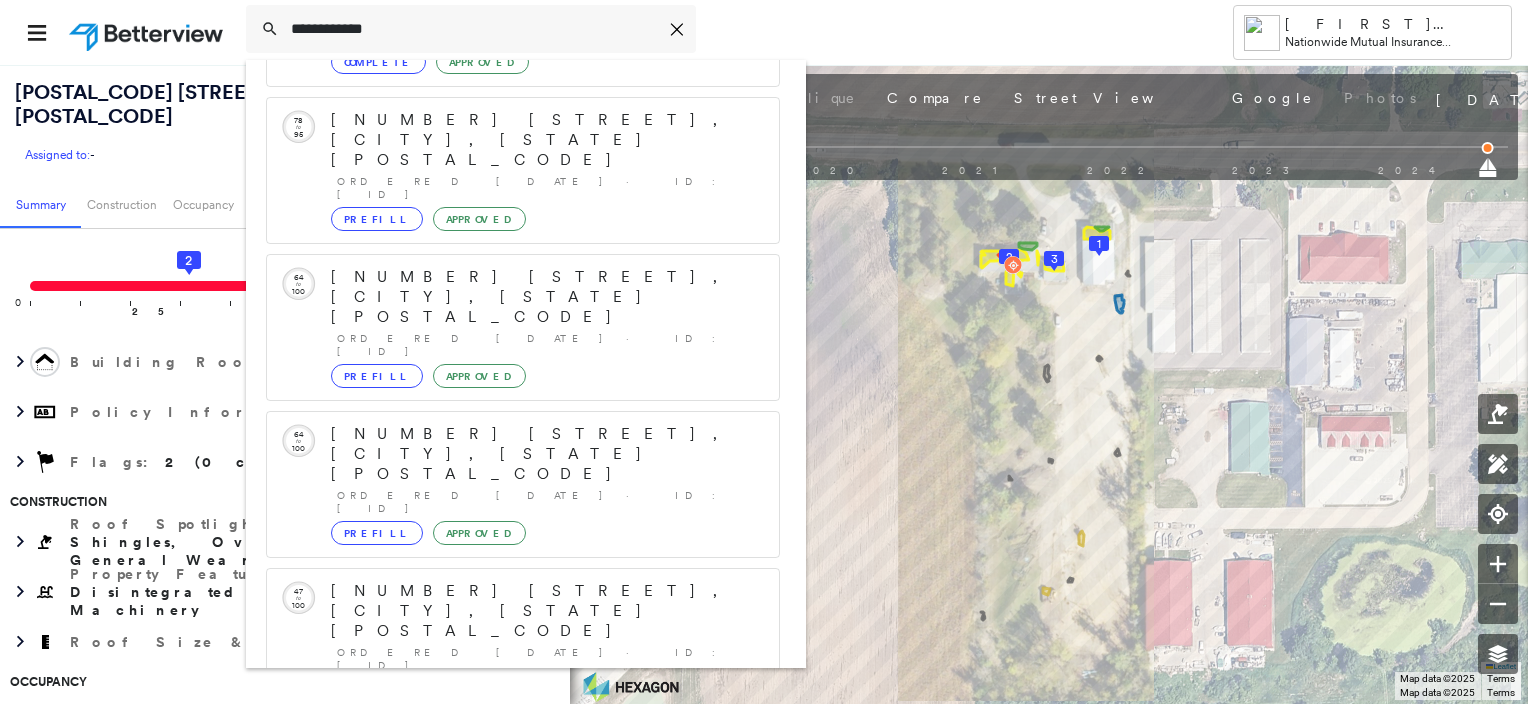 type on "**********" 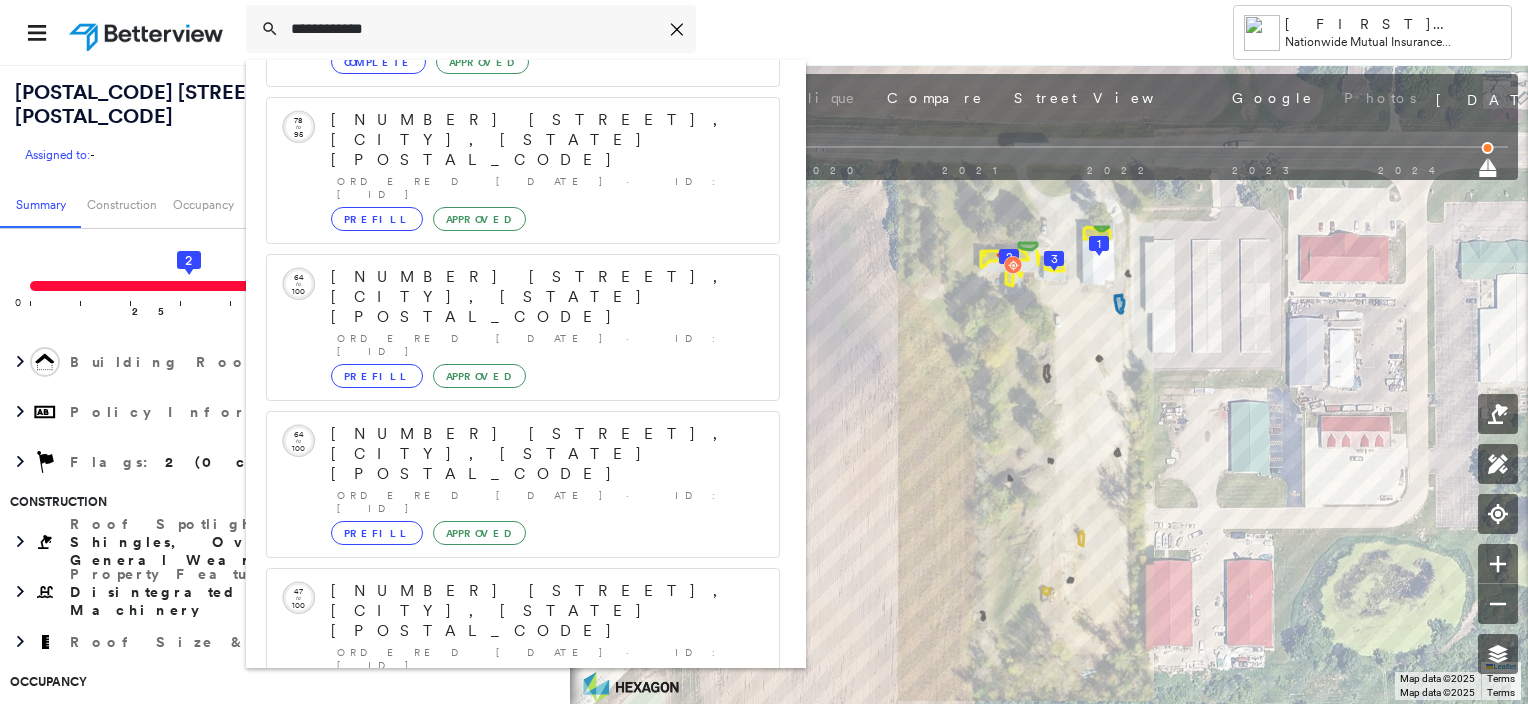 click on "[NUMBER] [STREET], [CITY], [STATE] [POSTAL_CODE]" at bounding box center [501, 903] 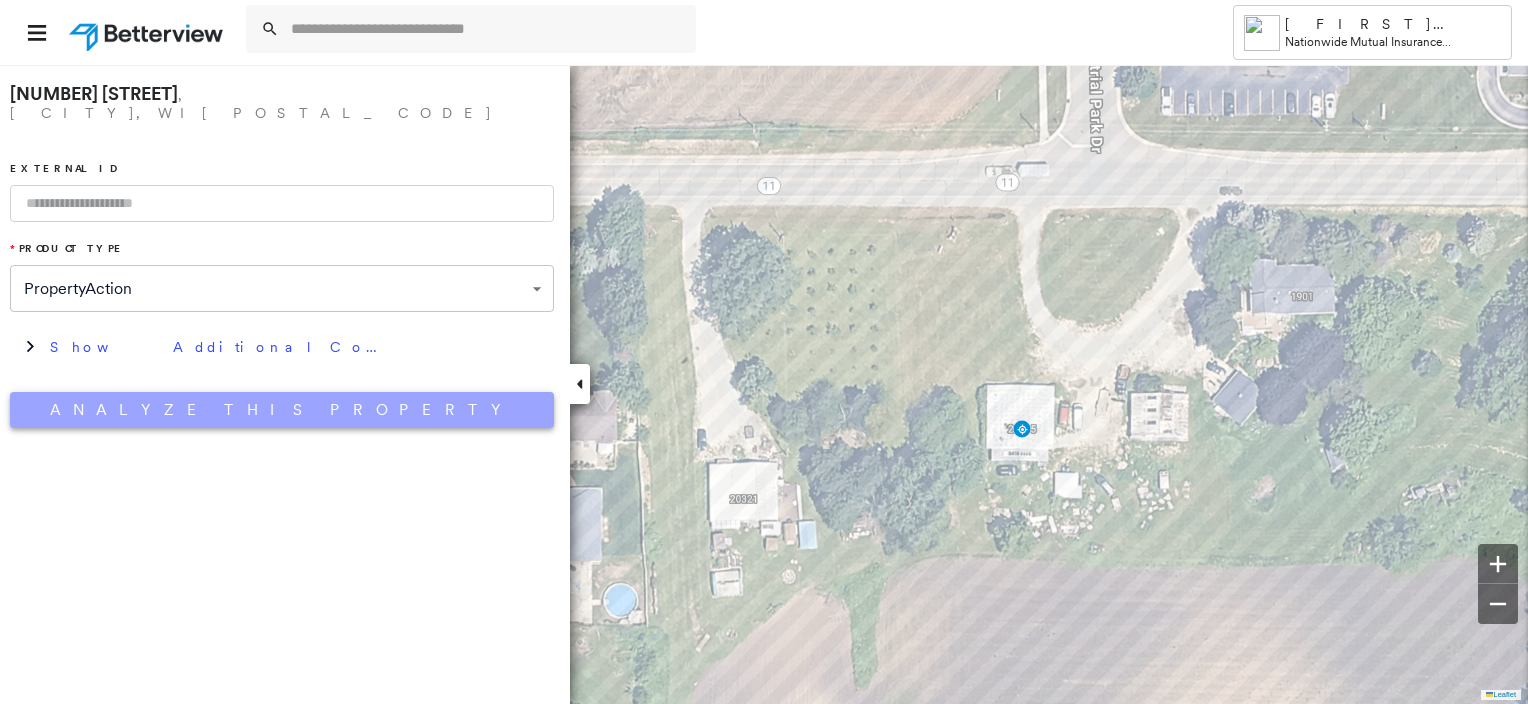 click on "Analyze This Property" at bounding box center (282, 410) 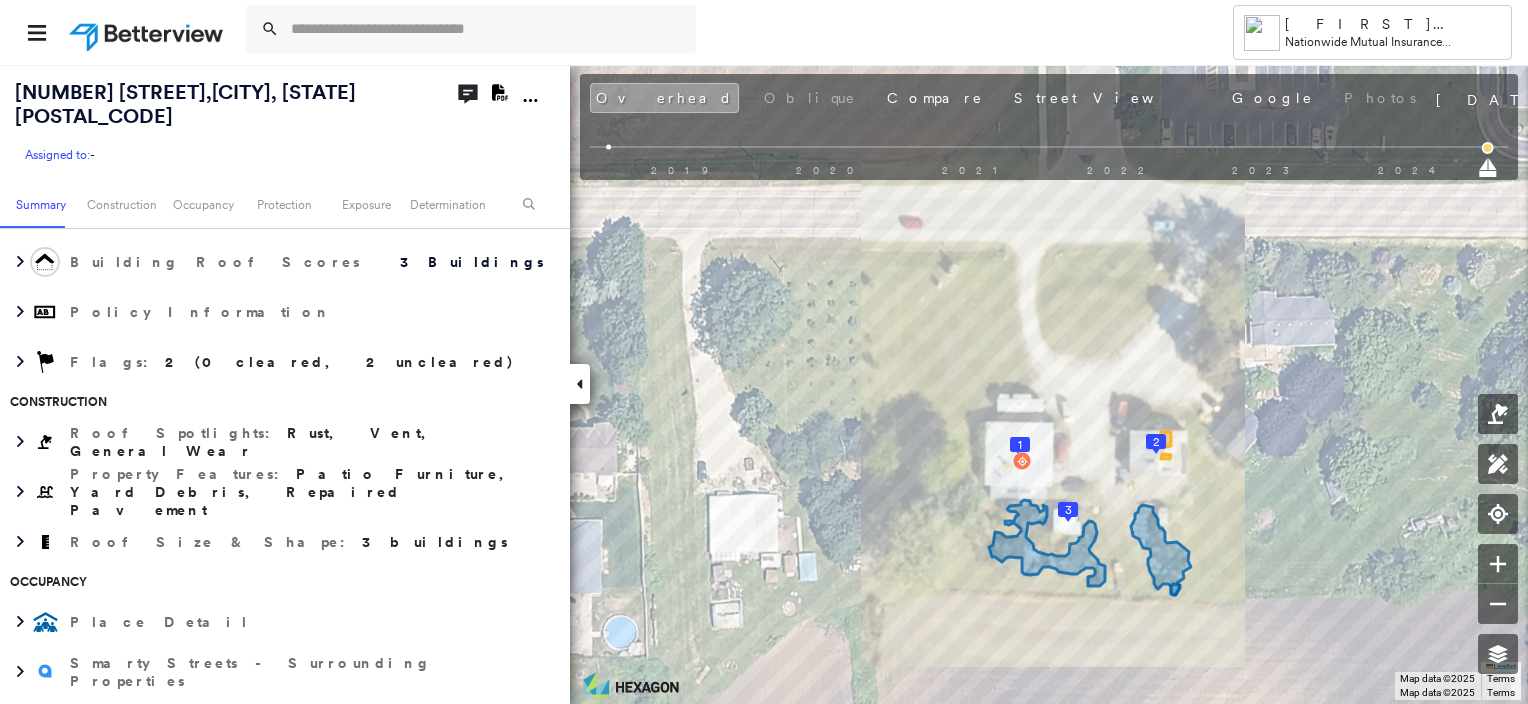scroll, scrollTop: 300, scrollLeft: 0, axis: vertical 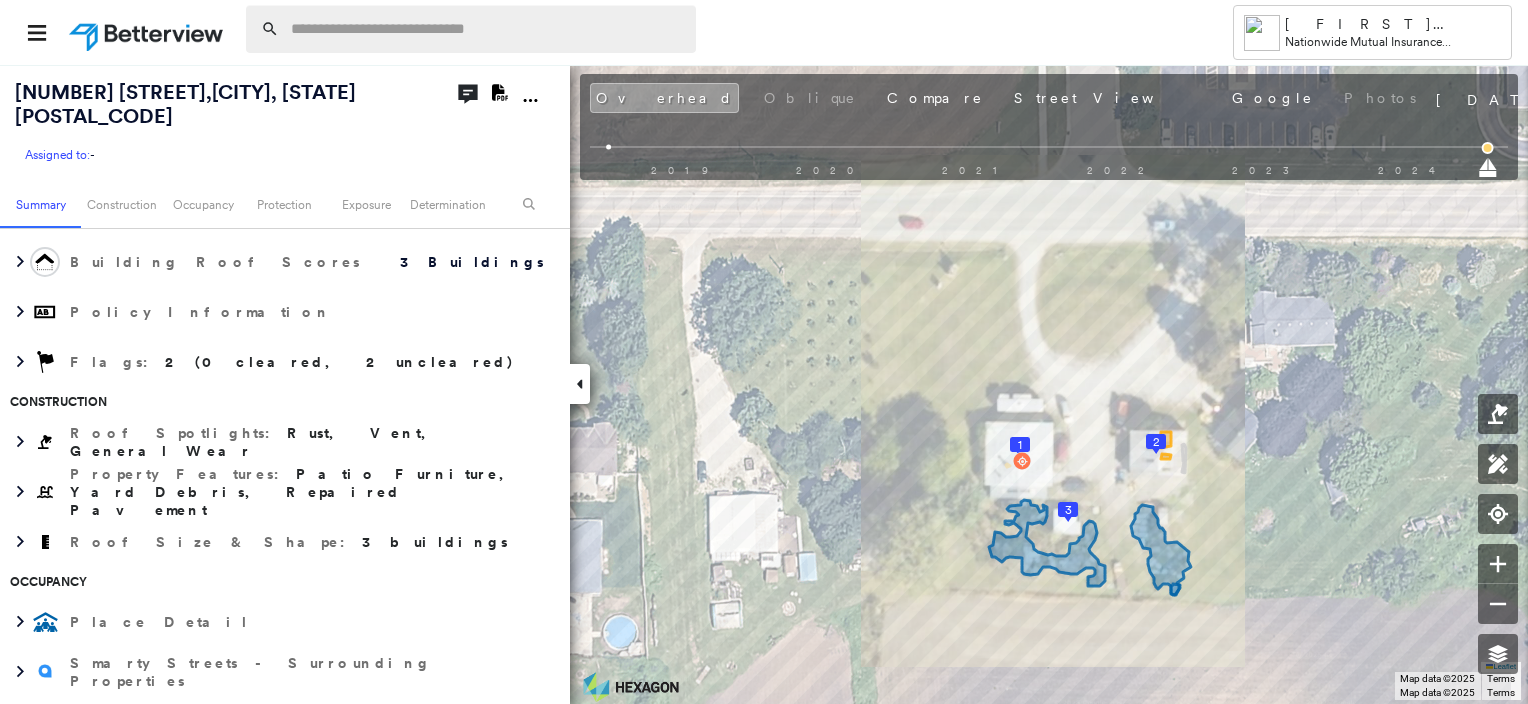 click at bounding box center [487, 29] 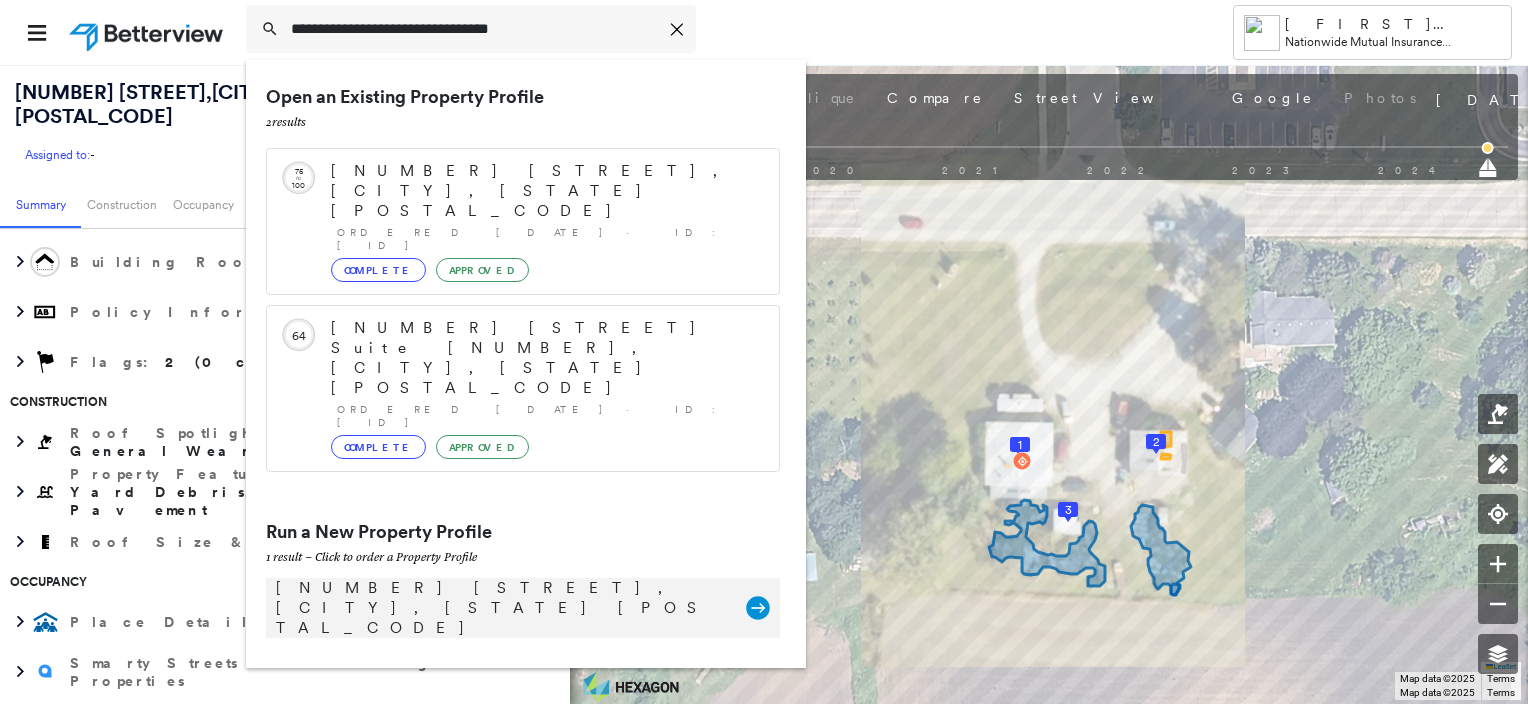 type on "**********" 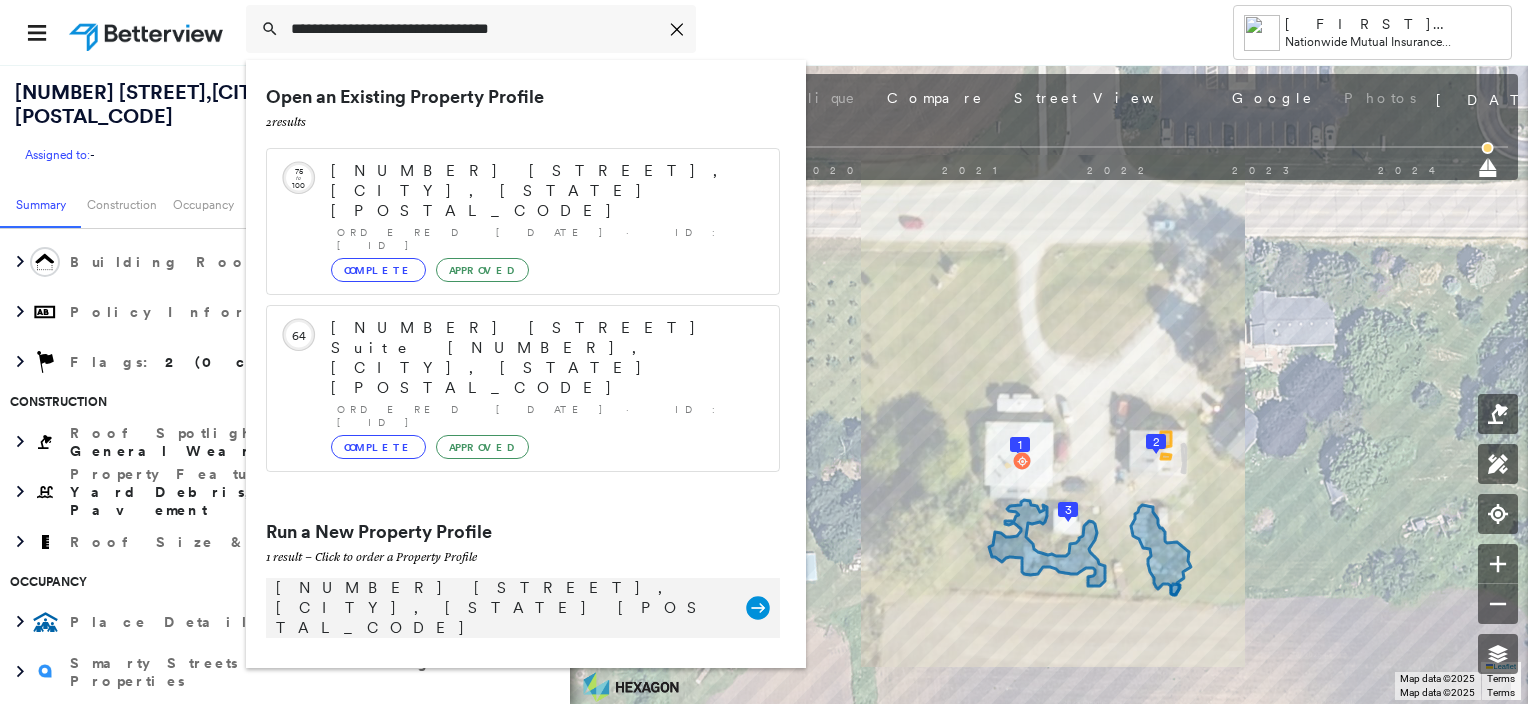 click on "[NUMBER] [STREET], [CITY], [STATE] [POSTAL_CODE]" at bounding box center [501, 608] 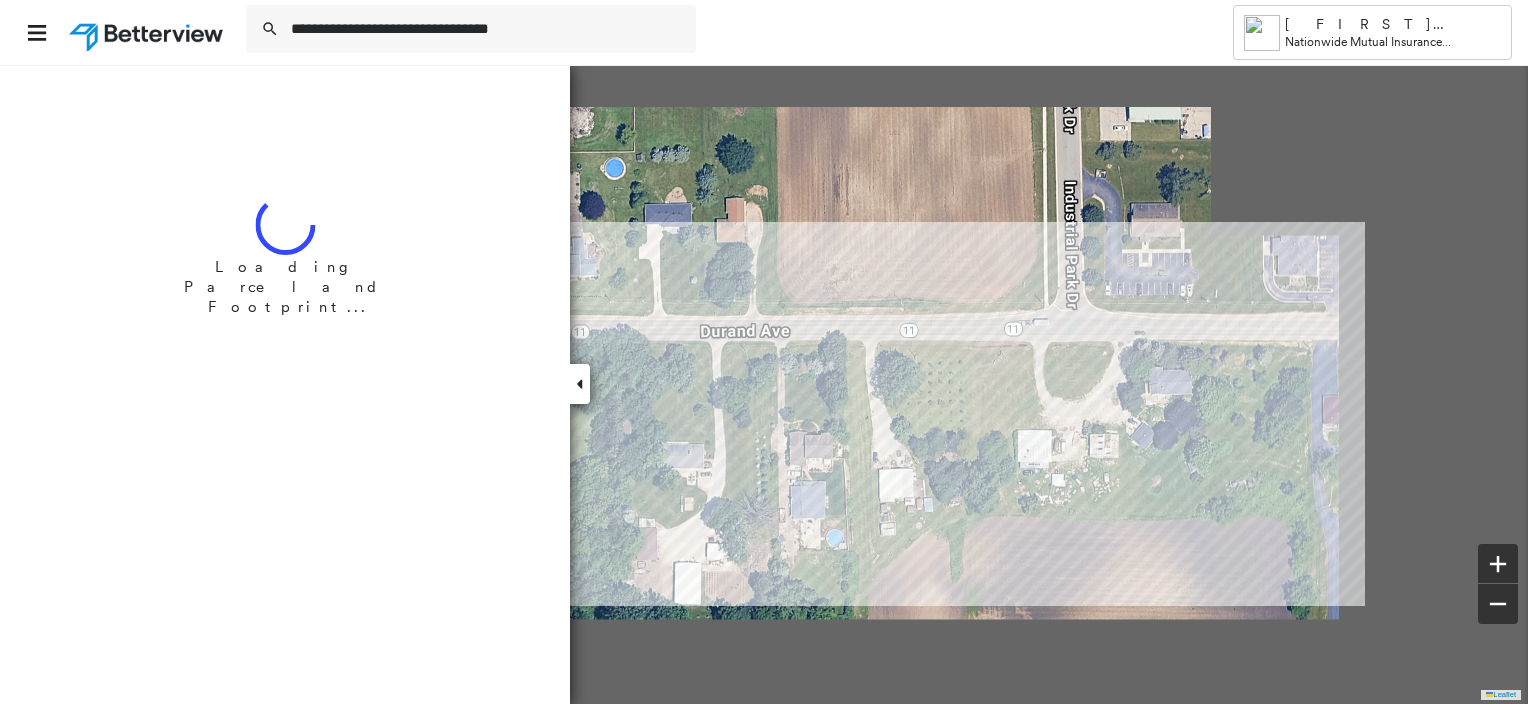 type 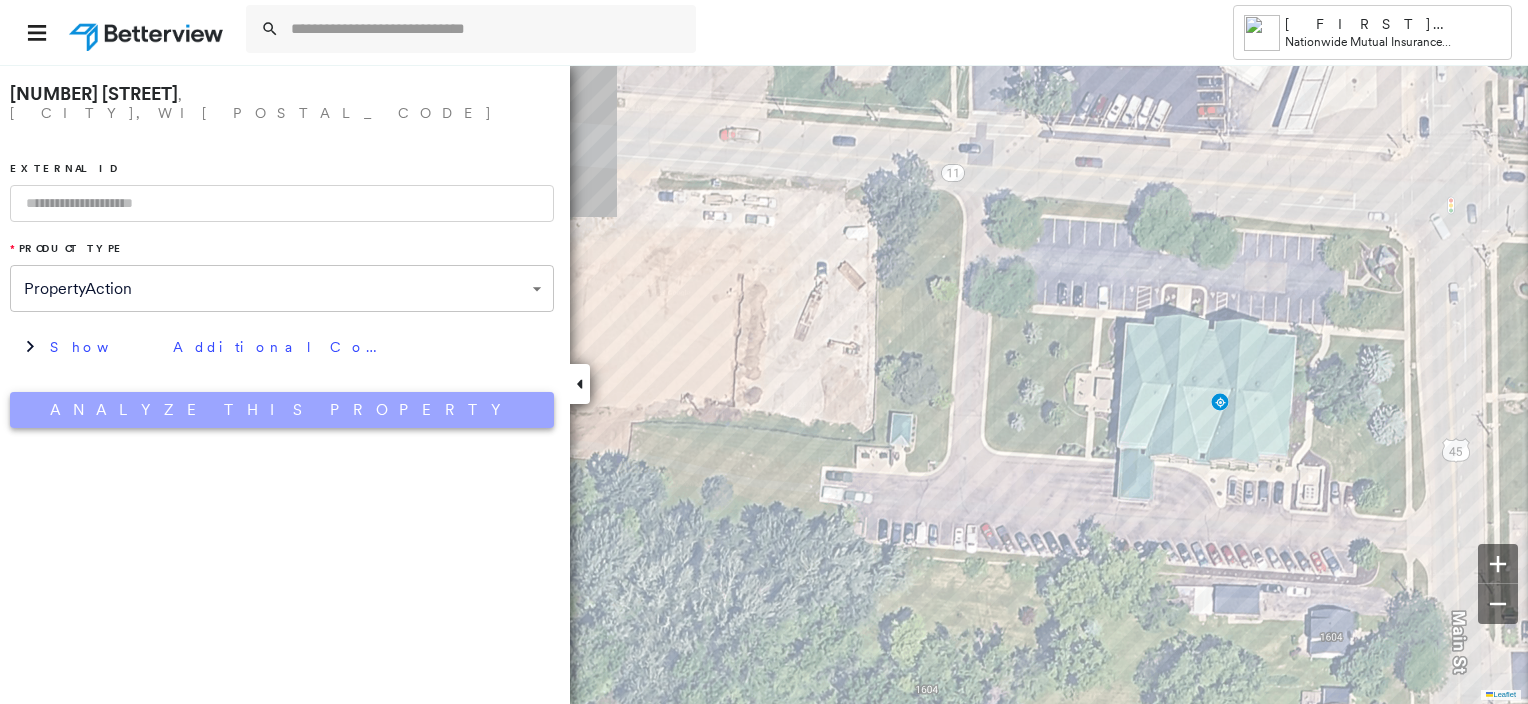 click on "Analyze This Property" at bounding box center [282, 410] 